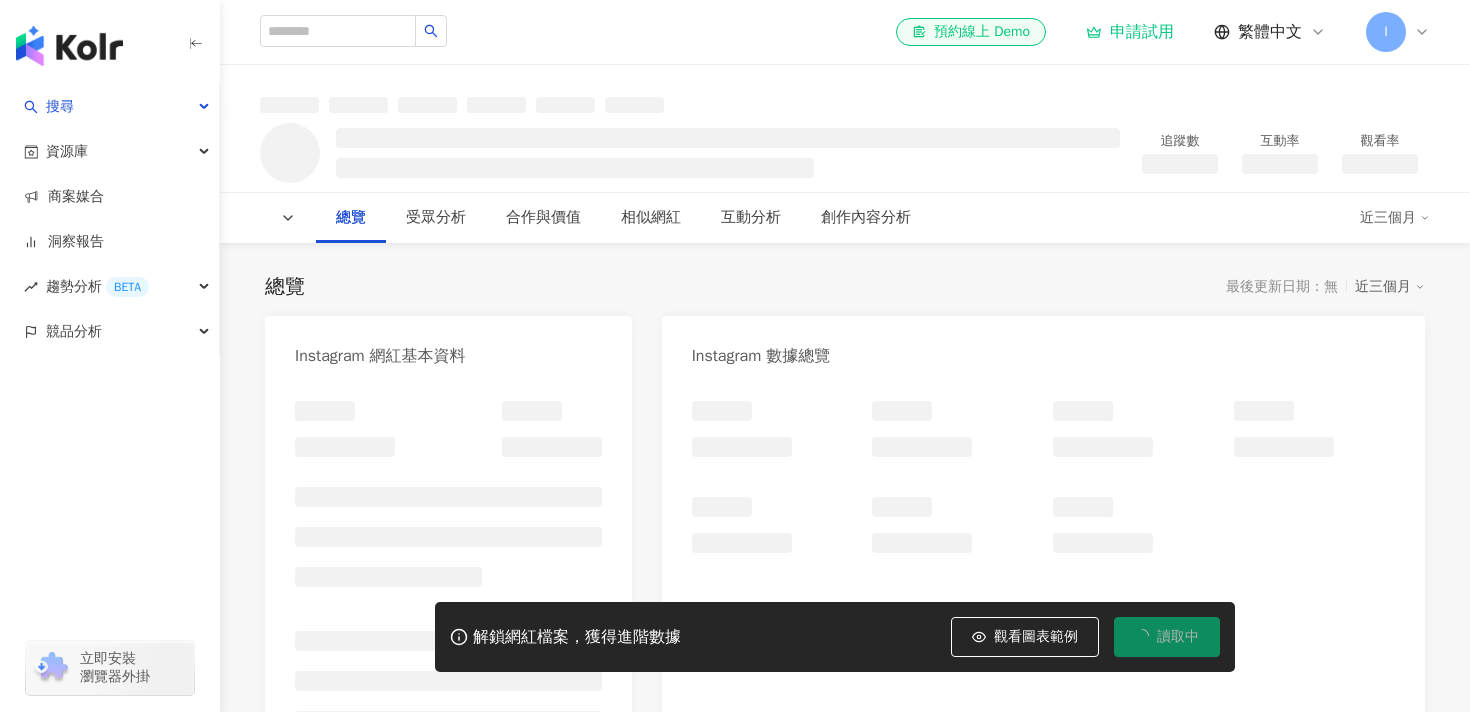 scroll, scrollTop: 0, scrollLeft: 0, axis: both 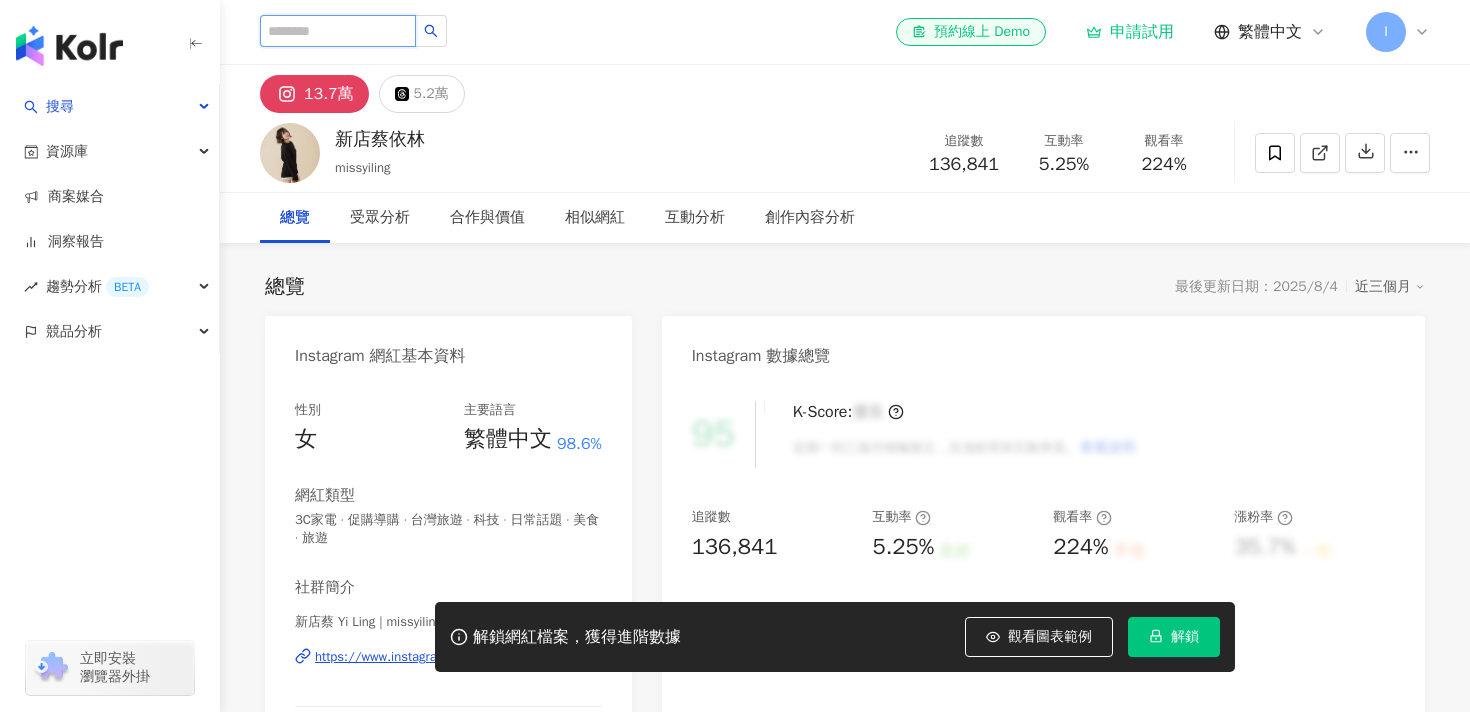 click at bounding box center [338, 31] 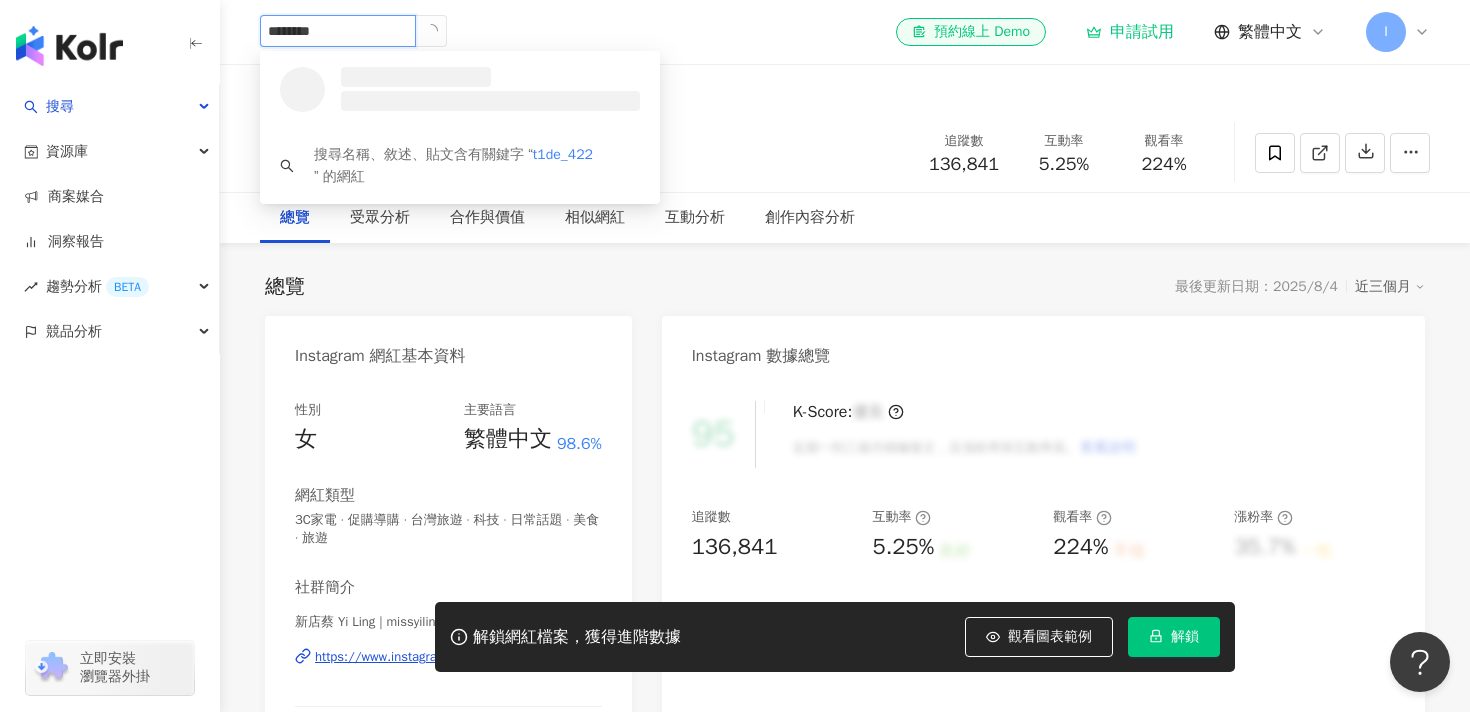 scroll, scrollTop: 0, scrollLeft: 0, axis: both 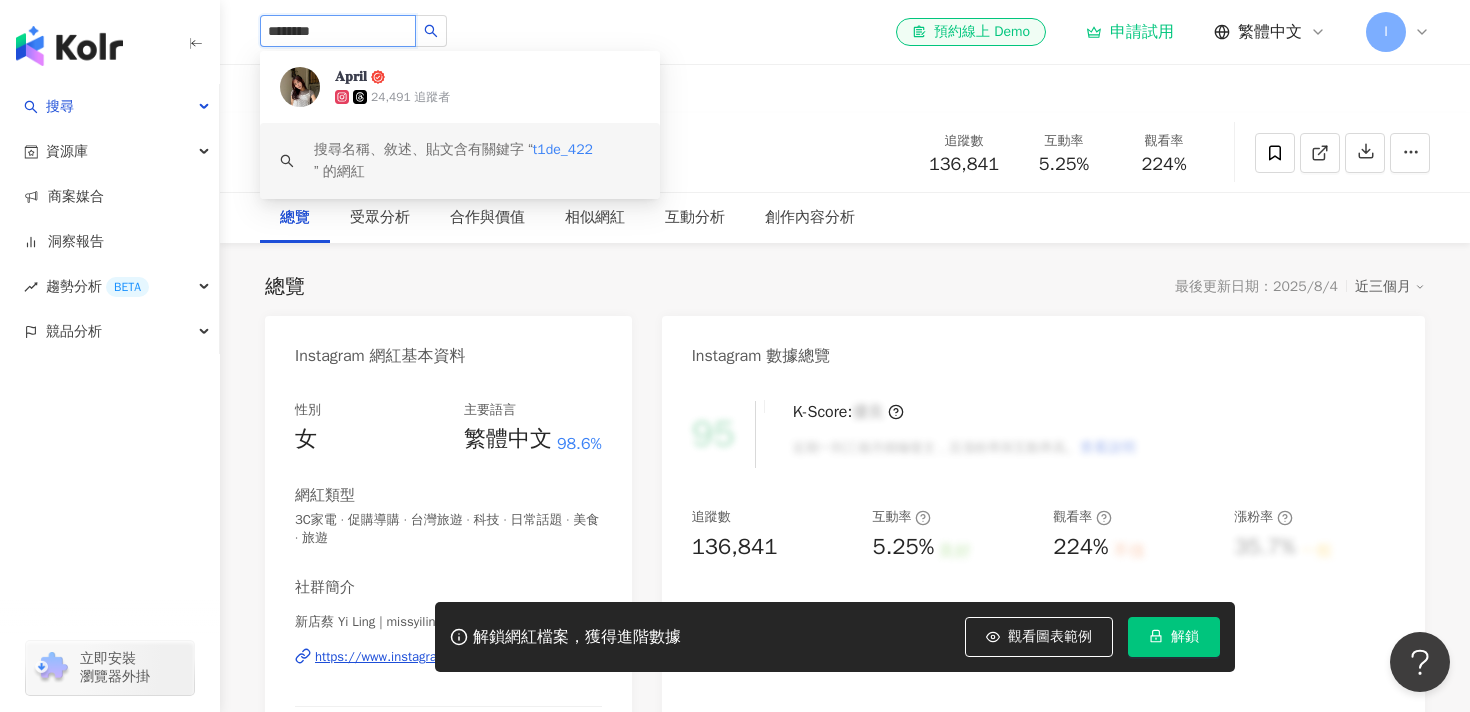 click on "搜尋名稱、敘述、貼文含有關鍵字 “ t1de_422 ” 的網紅" at bounding box center (460, 161) 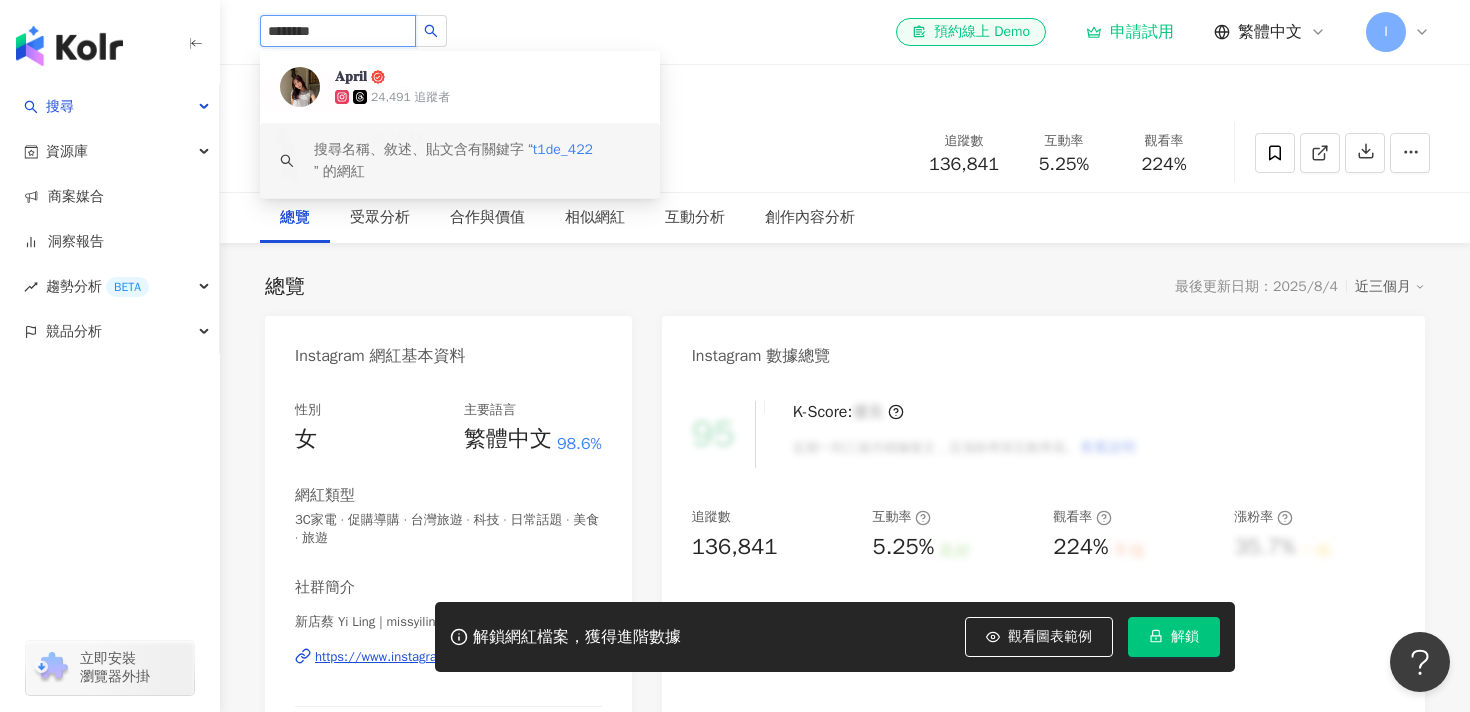 type on "********" 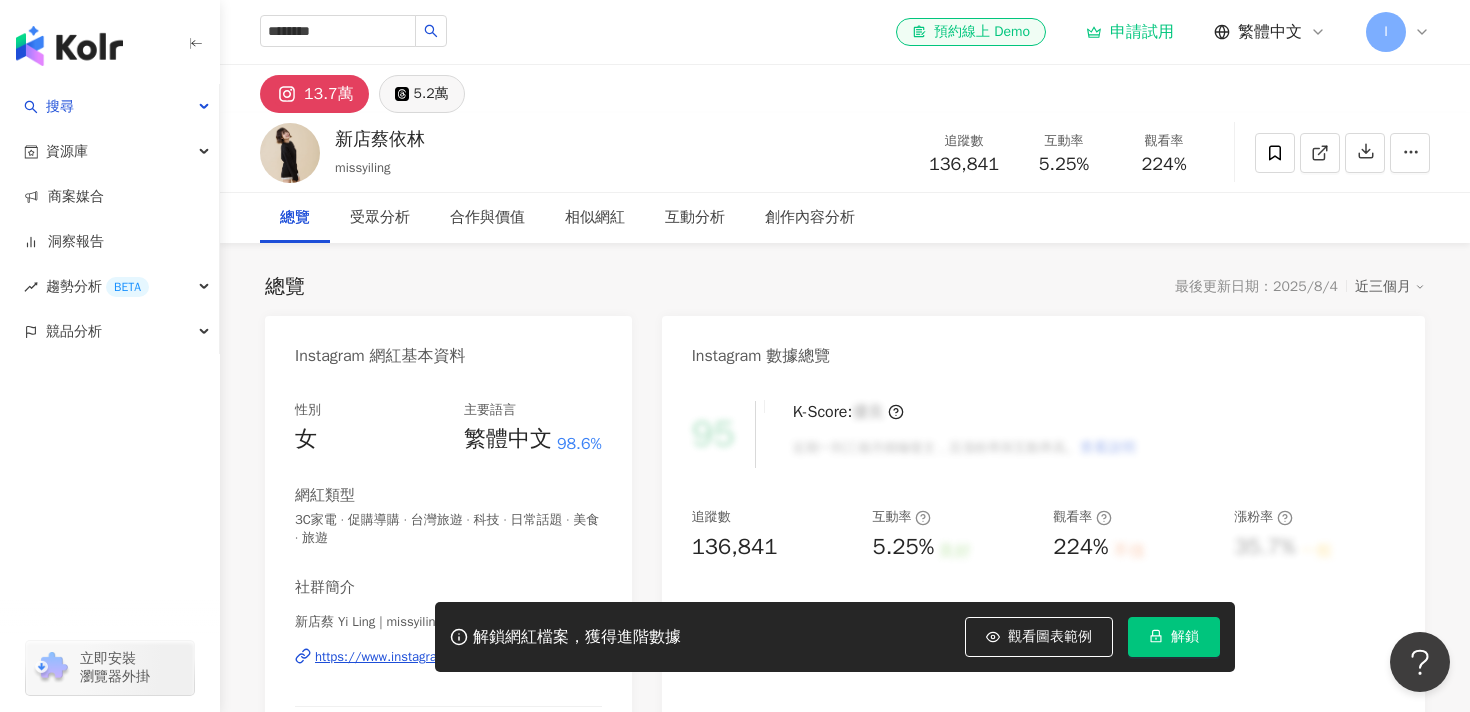click on "5.2萬" at bounding box center (431, 94) 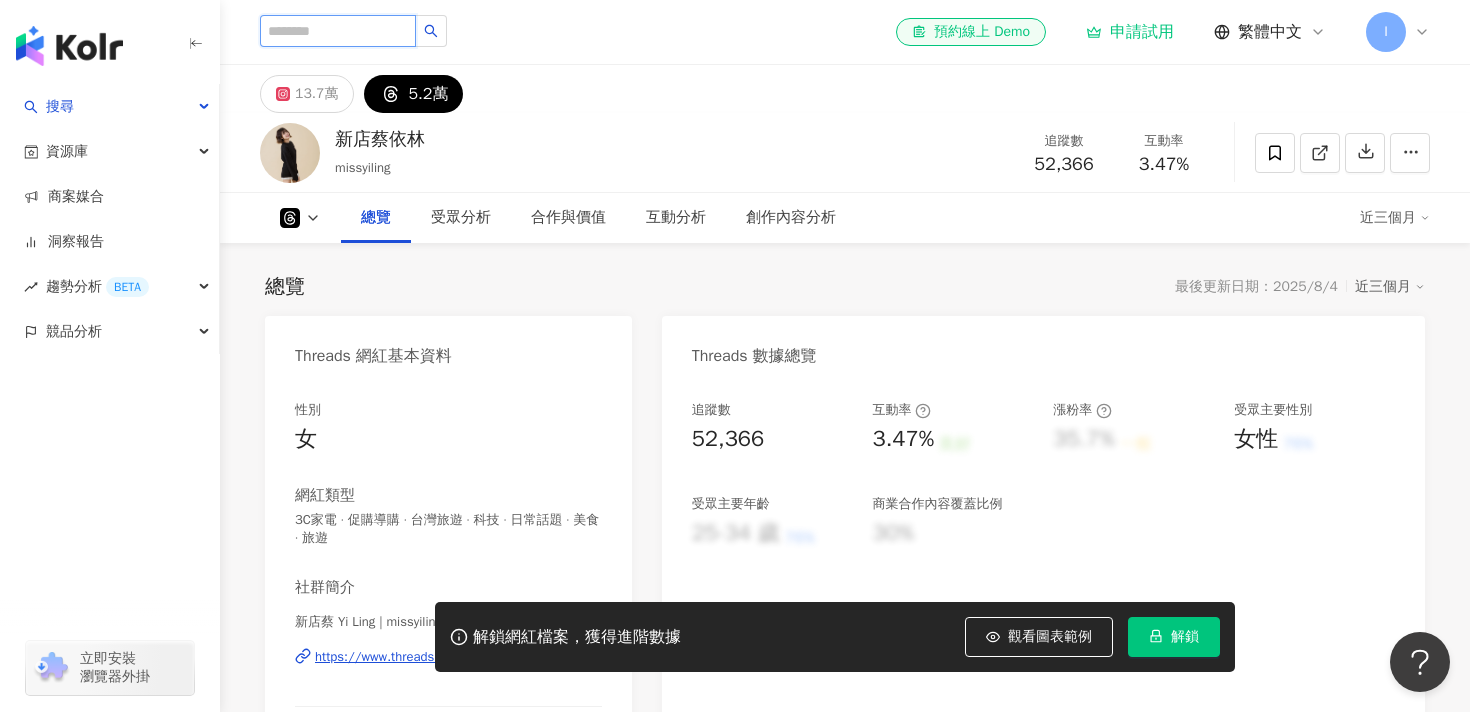 click at bounding box center (338, 31) 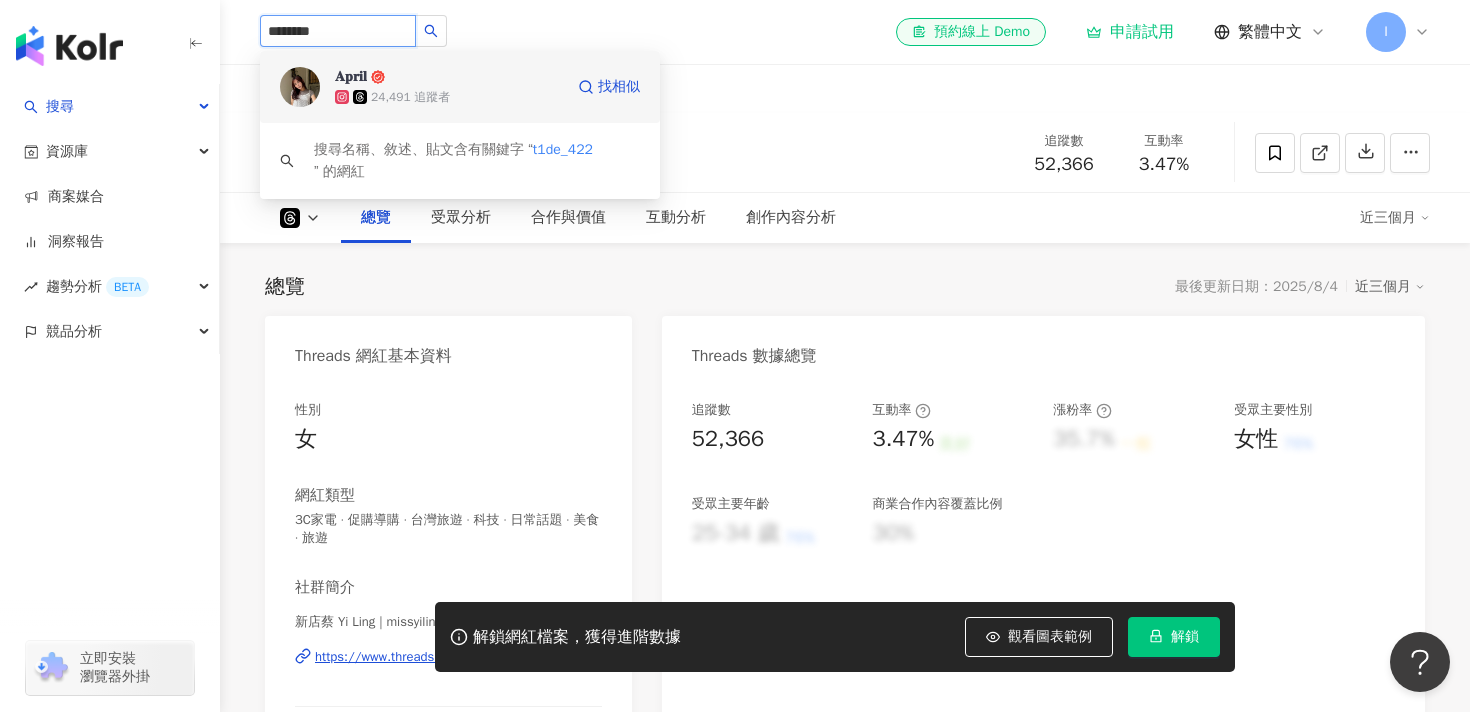 click on "24,491   追蹤者" at bounding box center (410, 97) 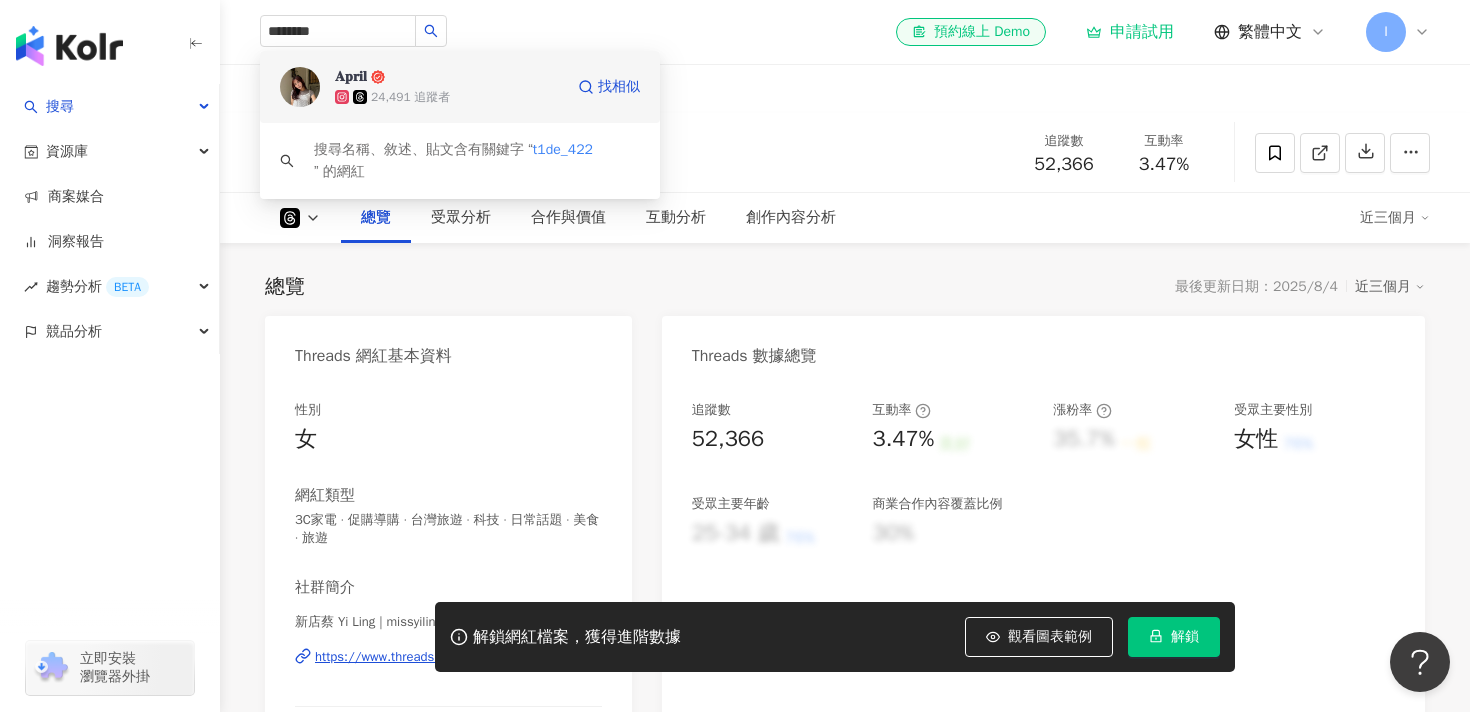 type 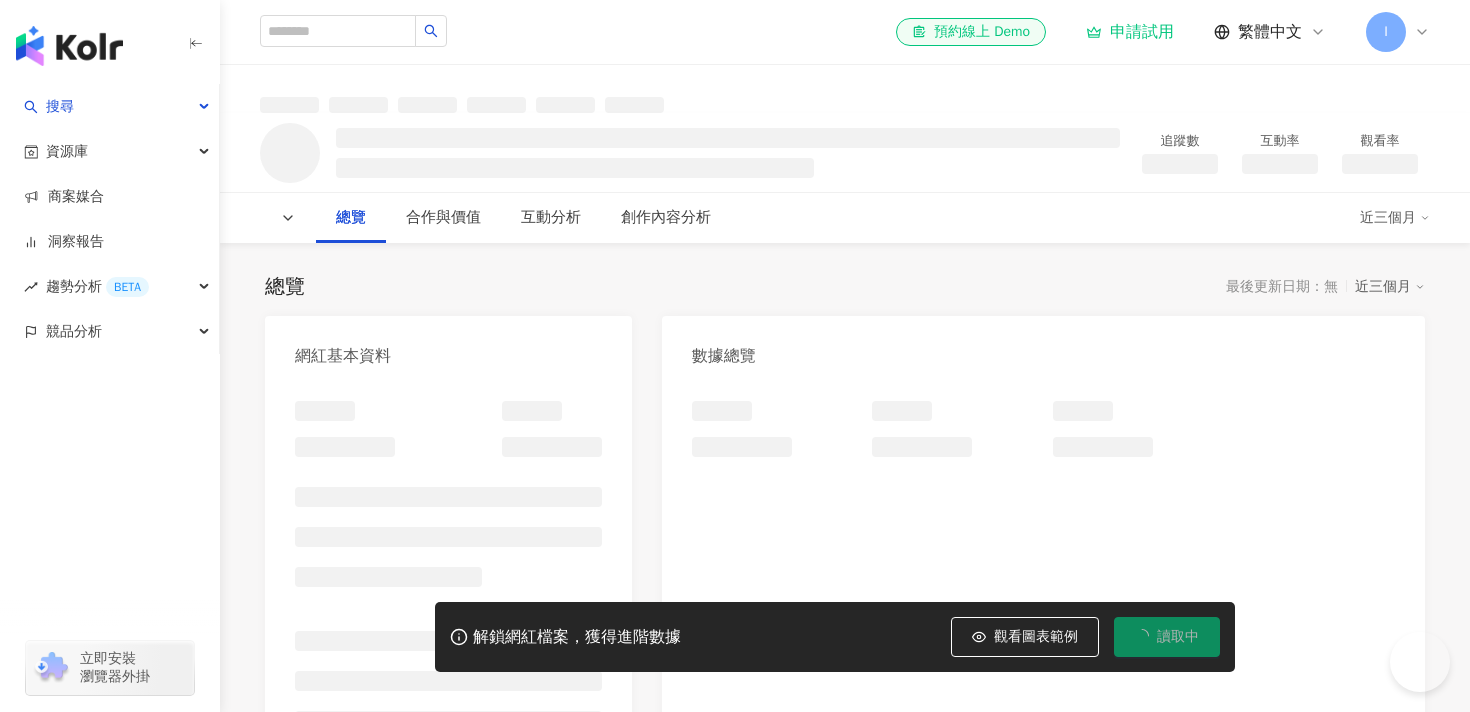 scroll, scrollTop: 0, scrollLeft: 0, axis: both 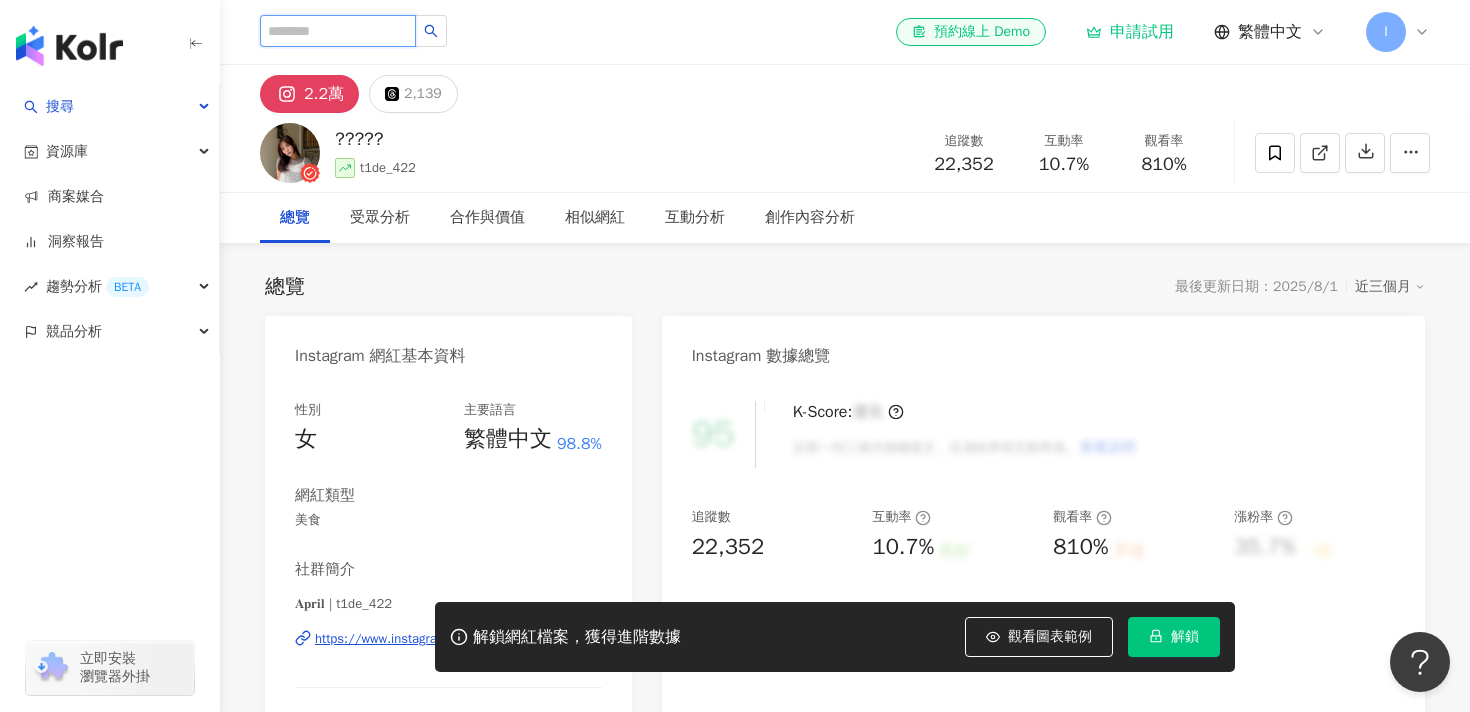 click at bounding box center (338, 31) 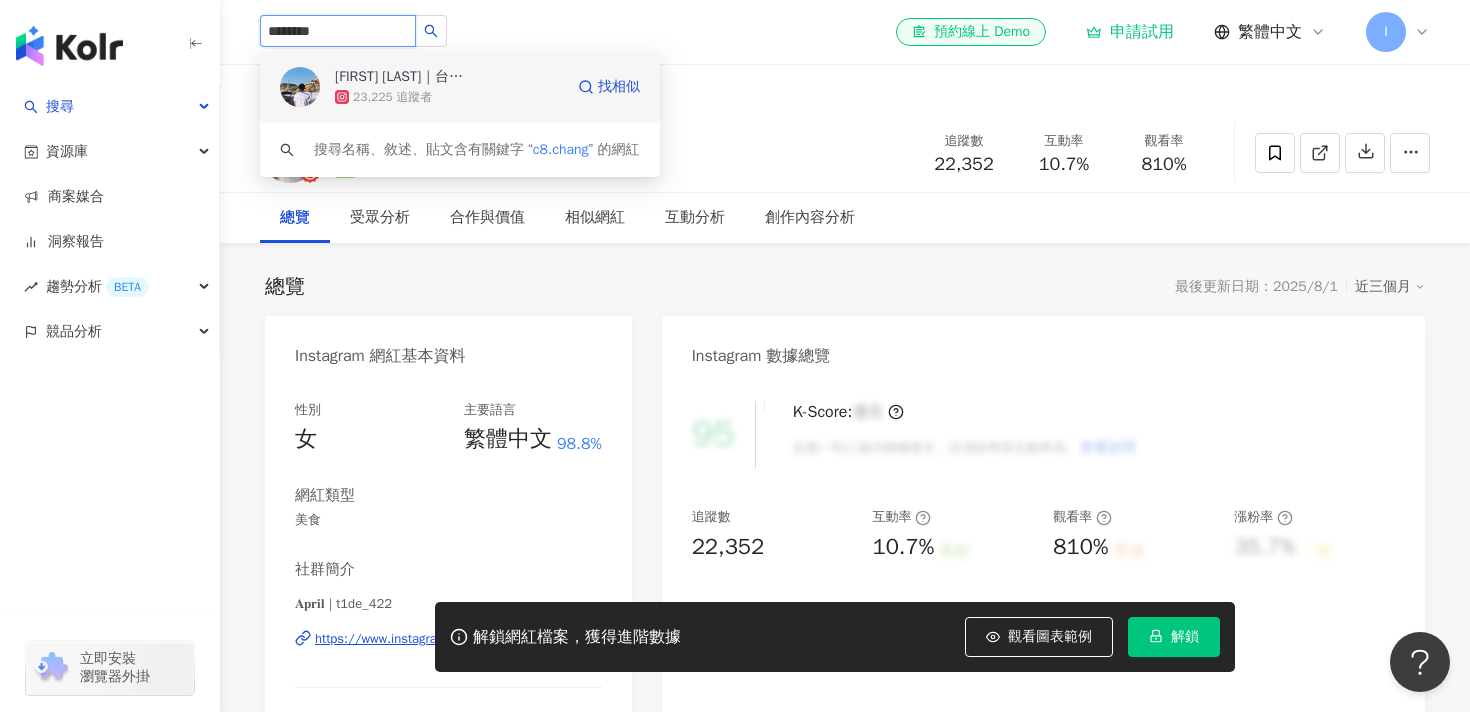 click on "23,225   追蹤者" at bounding box center (392, 97) 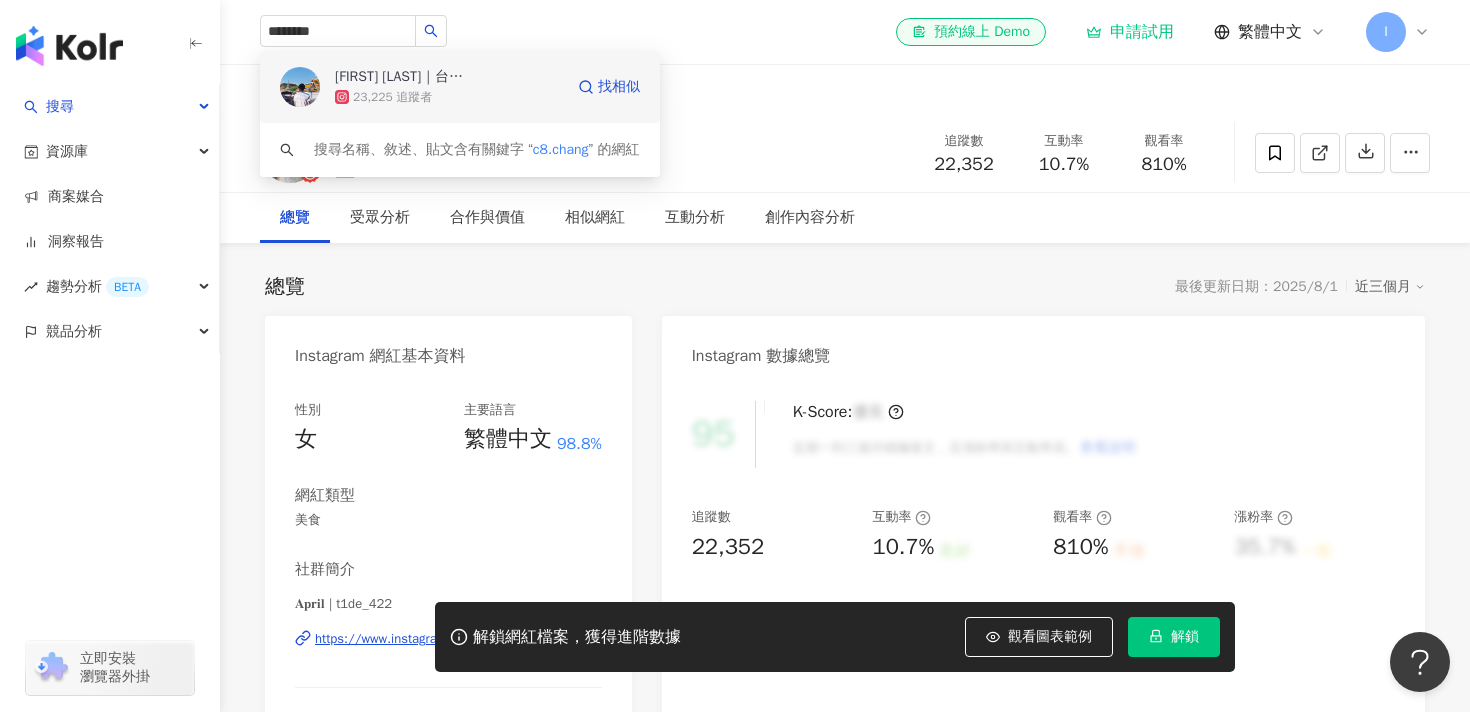 type 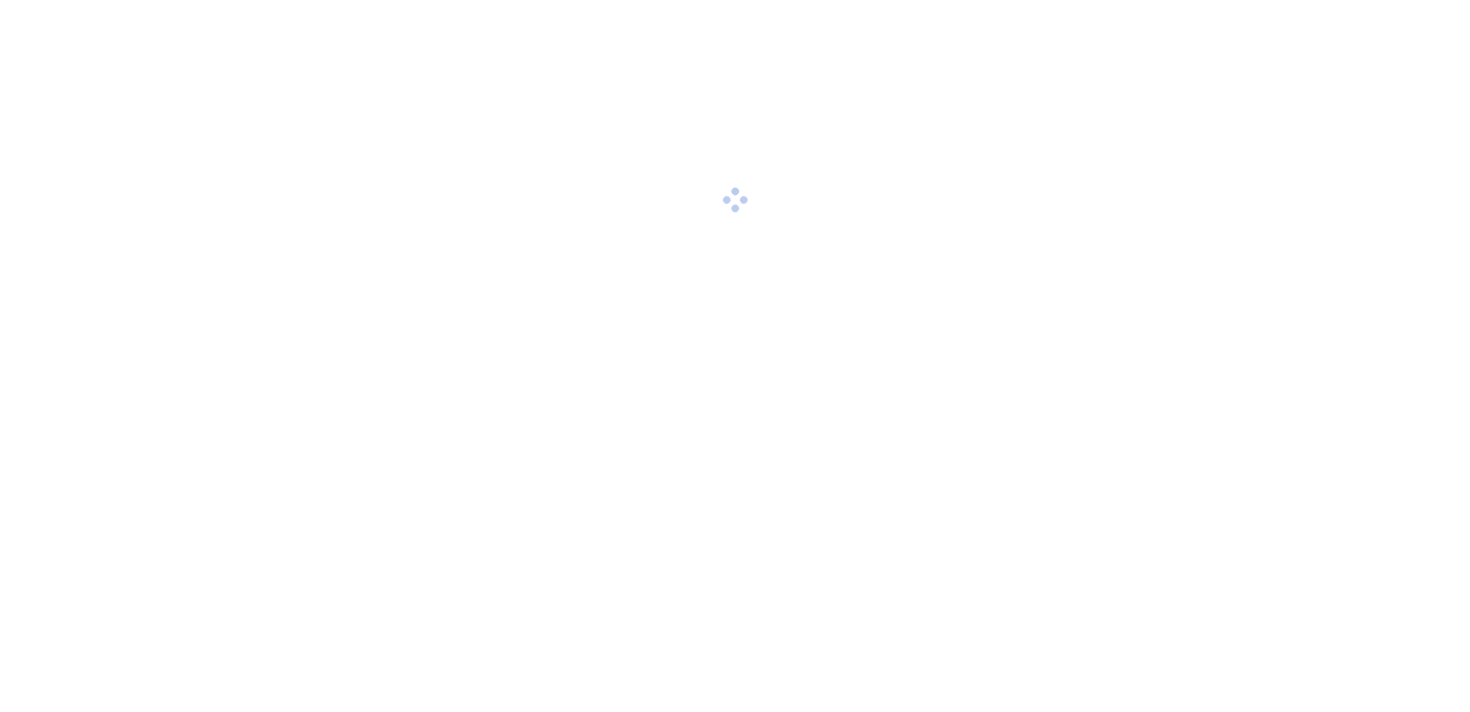 scroll, scrollTop: 0, scrollLeft: 0, axis: both 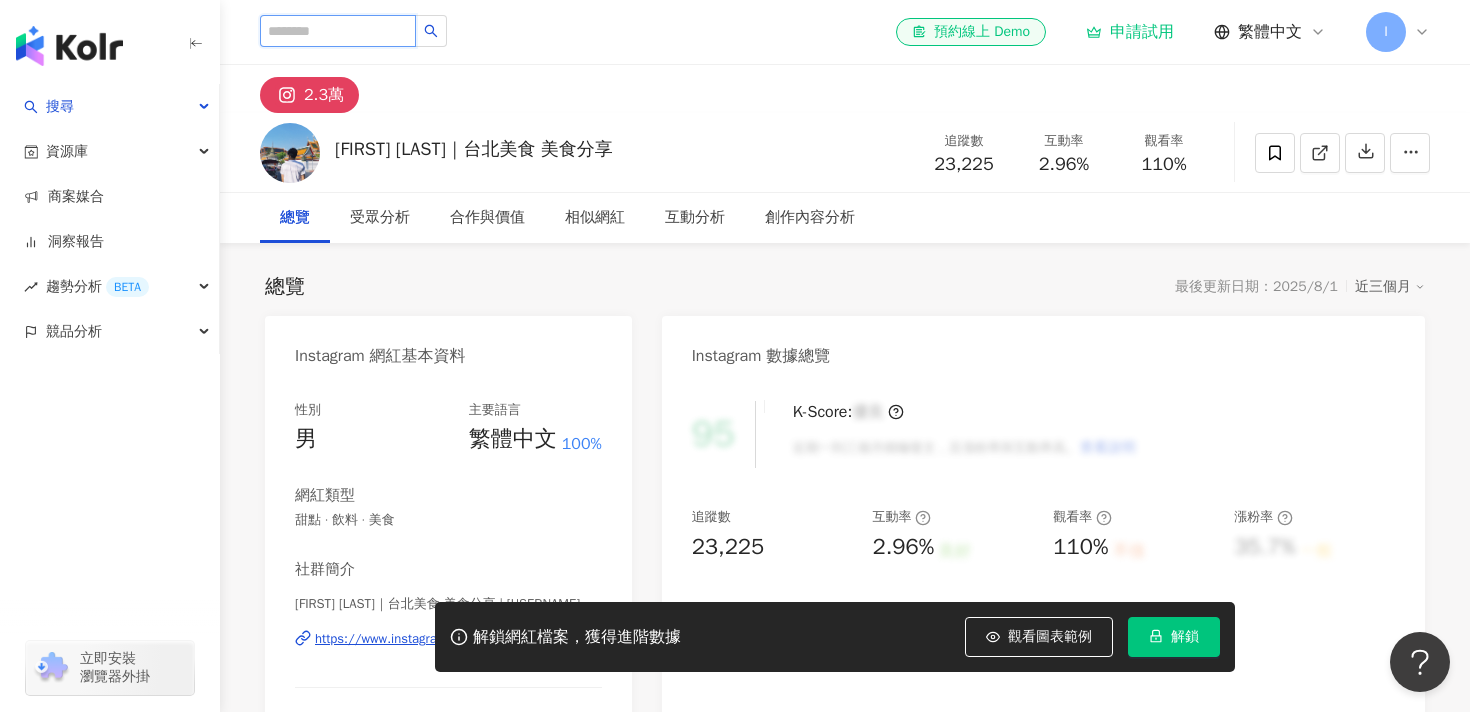 click at bounding box center [338, 31] 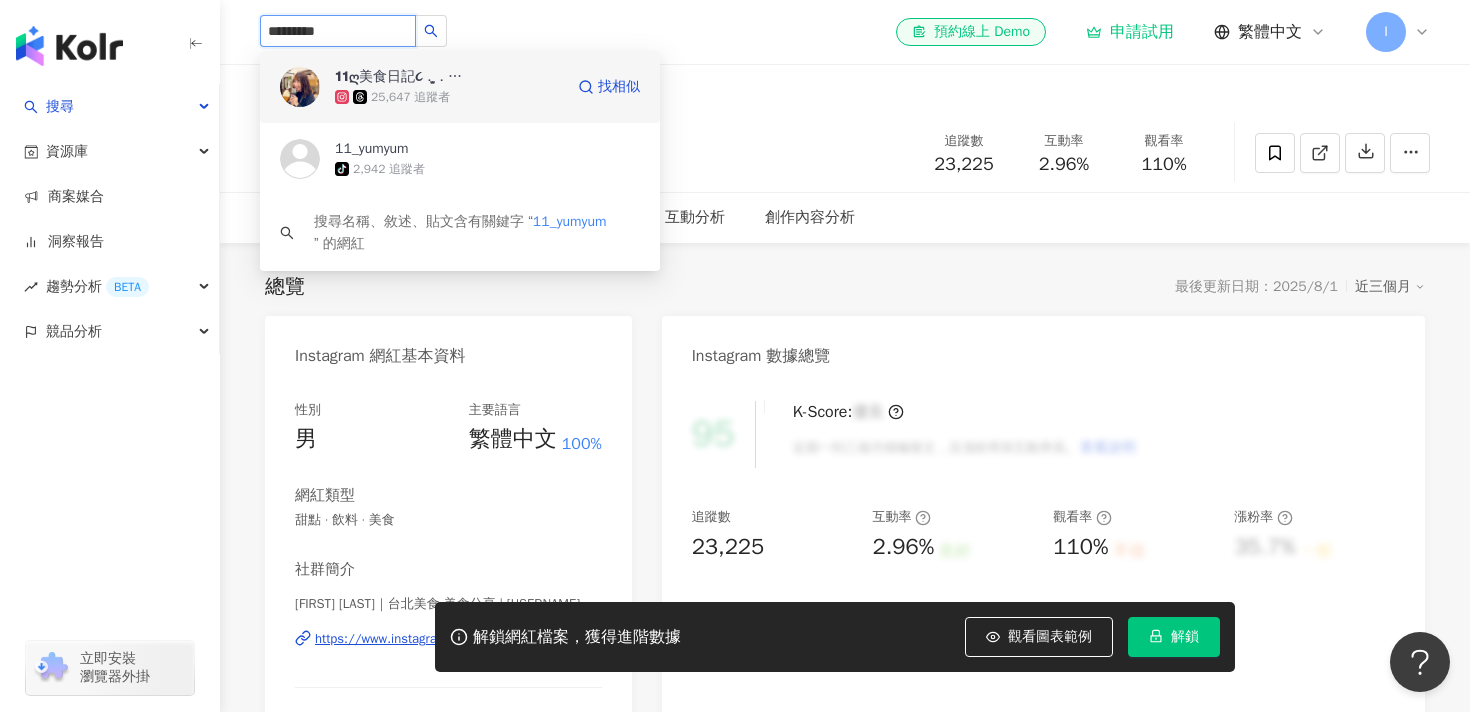 click on "25,647   追蹤者" at bounding box center [449, 97] 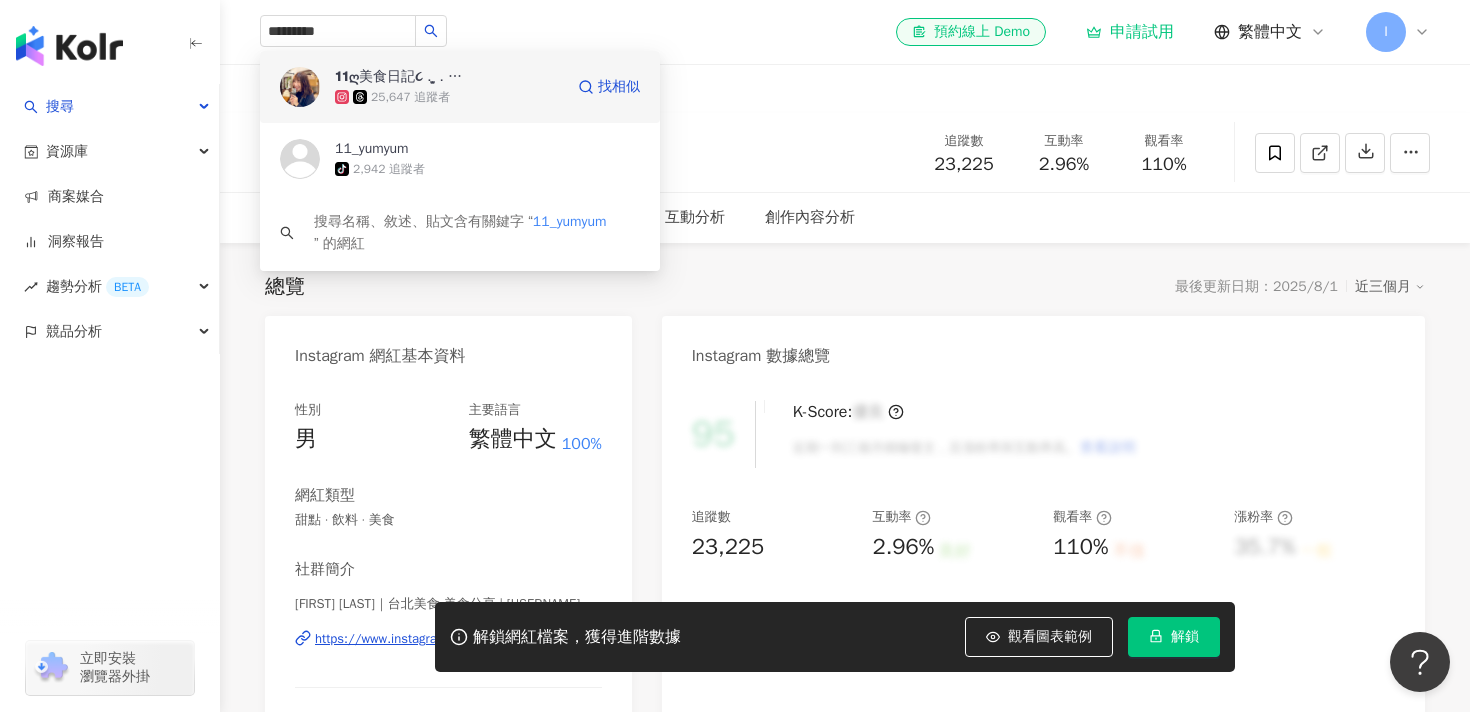 type 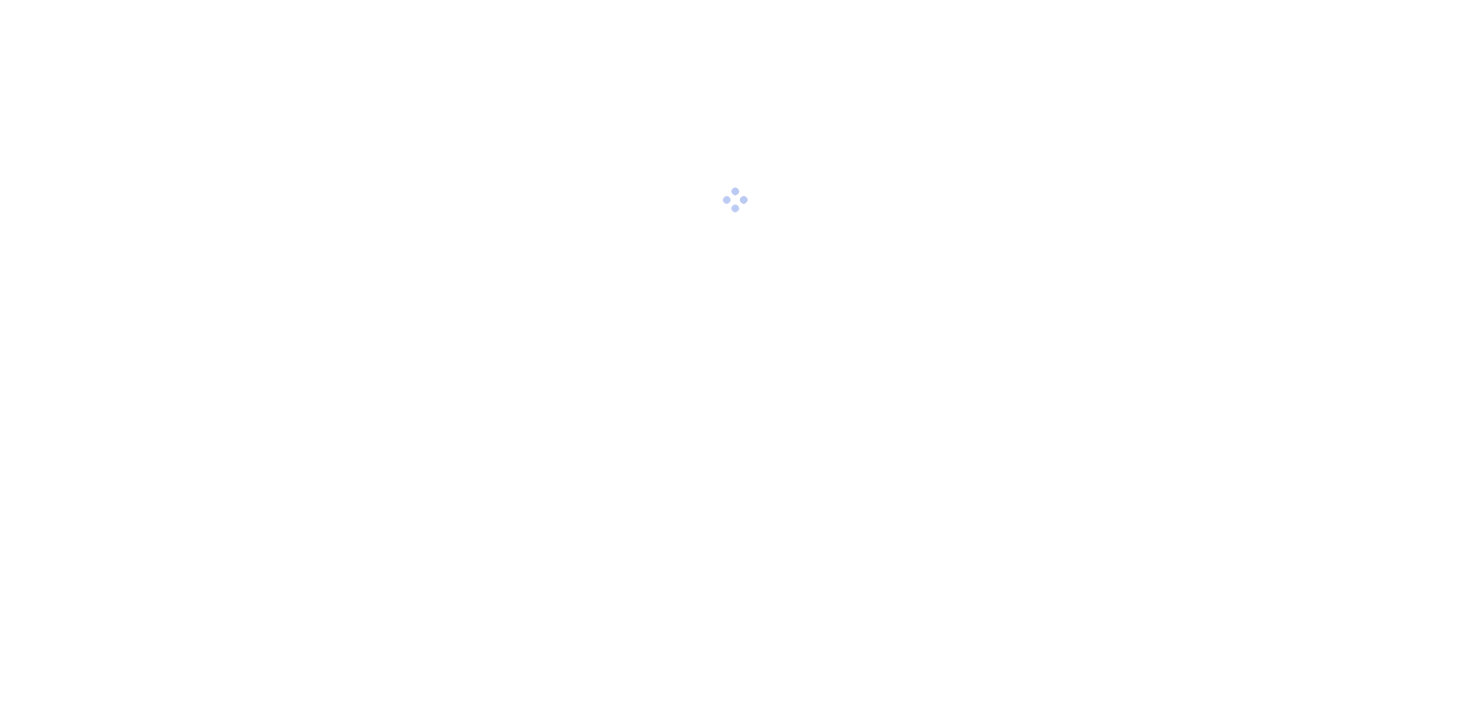 scroll, scrollTop: 0, scrollLeft: 0, axis: both 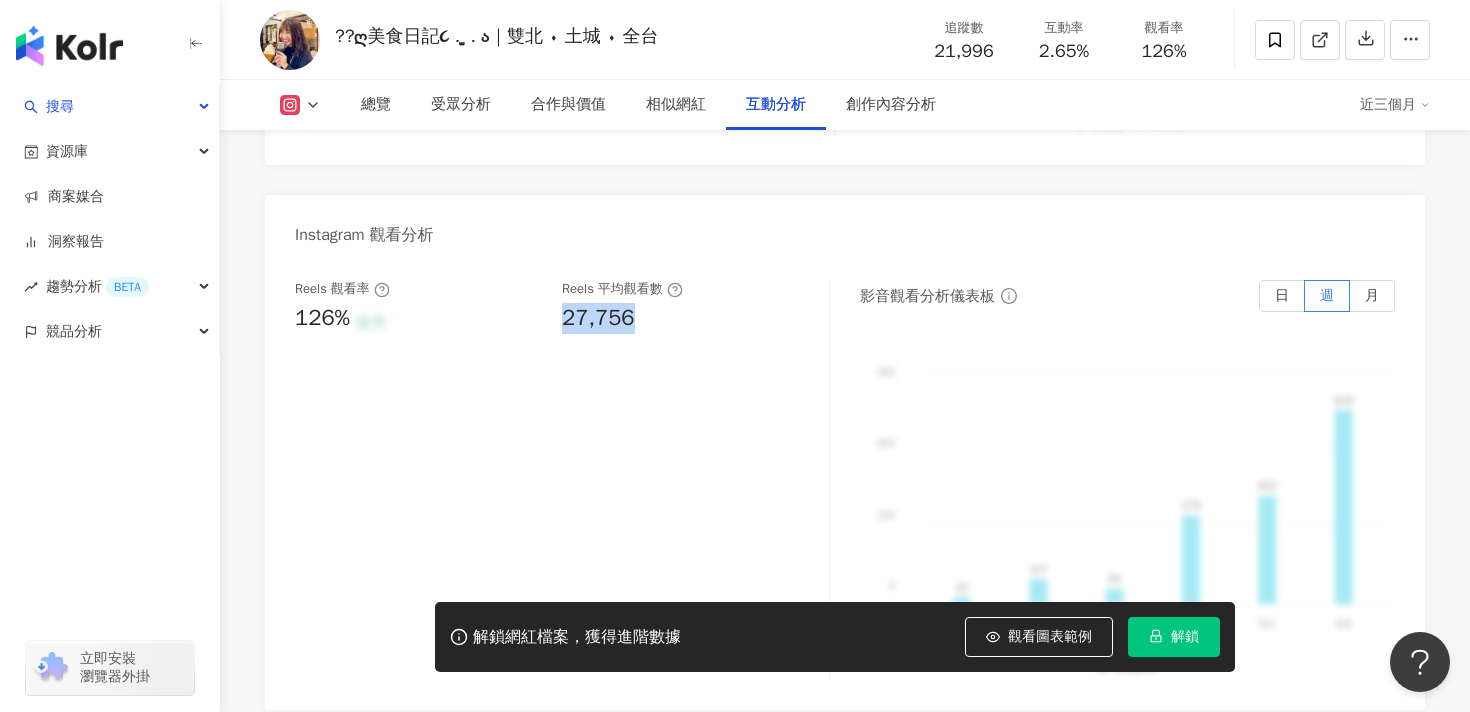 drag, startPoint x: 567, startPoint y: 327, endPoint x: 677, endPoint y: 326, distance: 110.00455 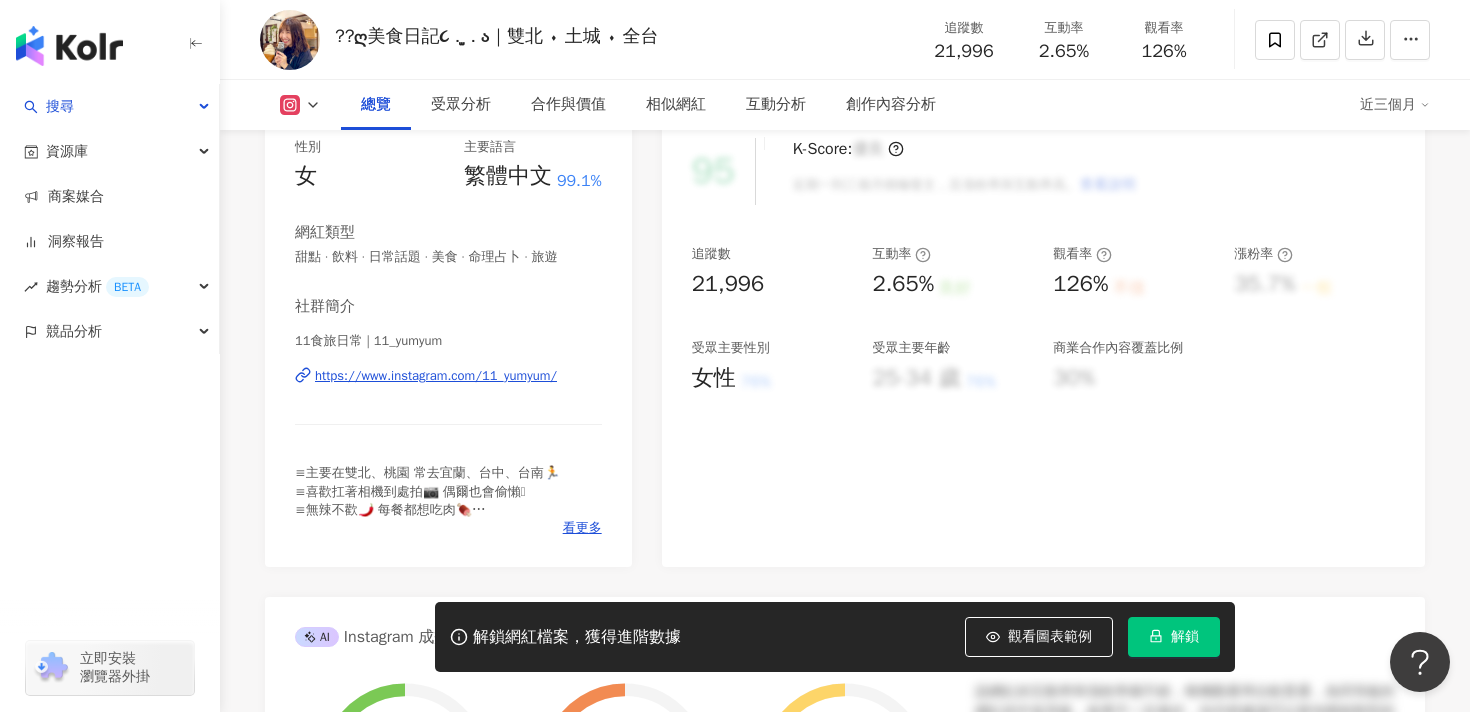 scroll, scrollTop: 0, scrollLeft: 0, axis: both 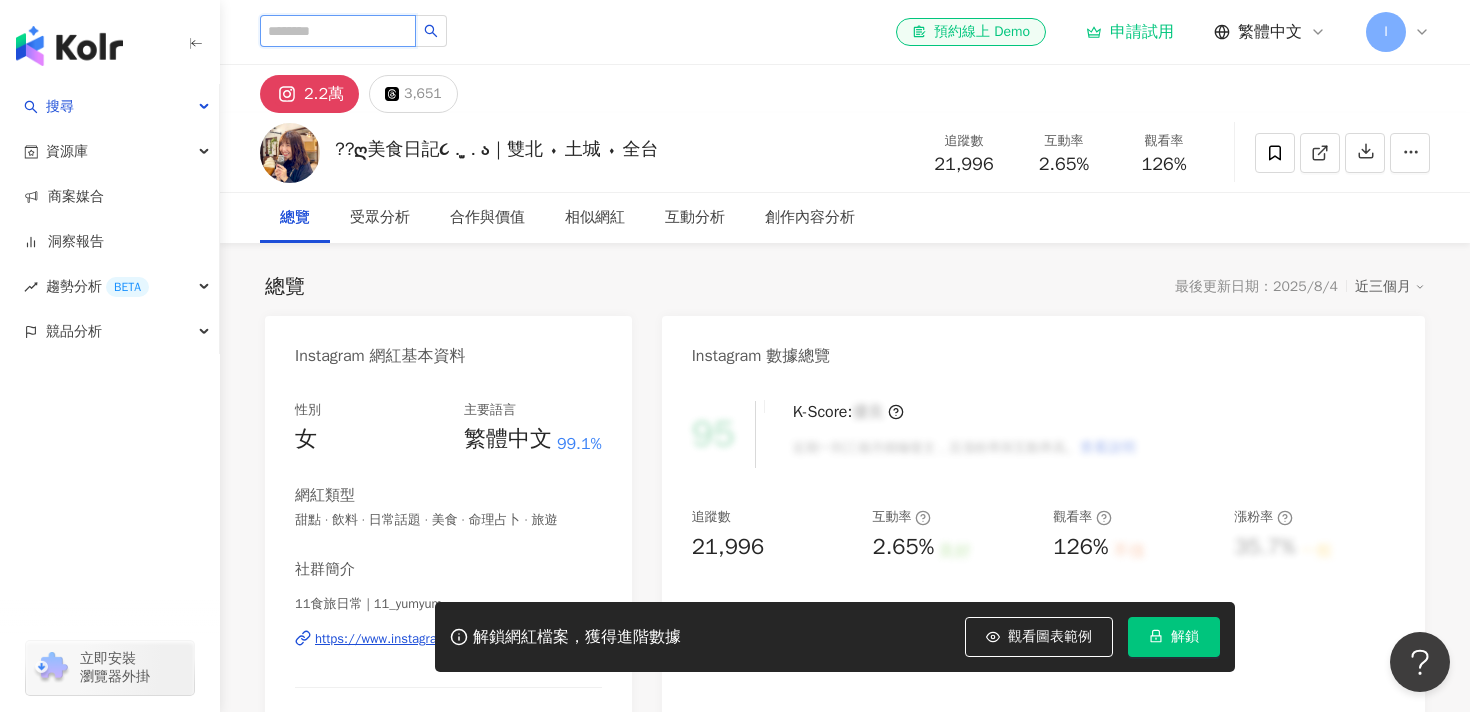 click at bounding box center [338, 31] 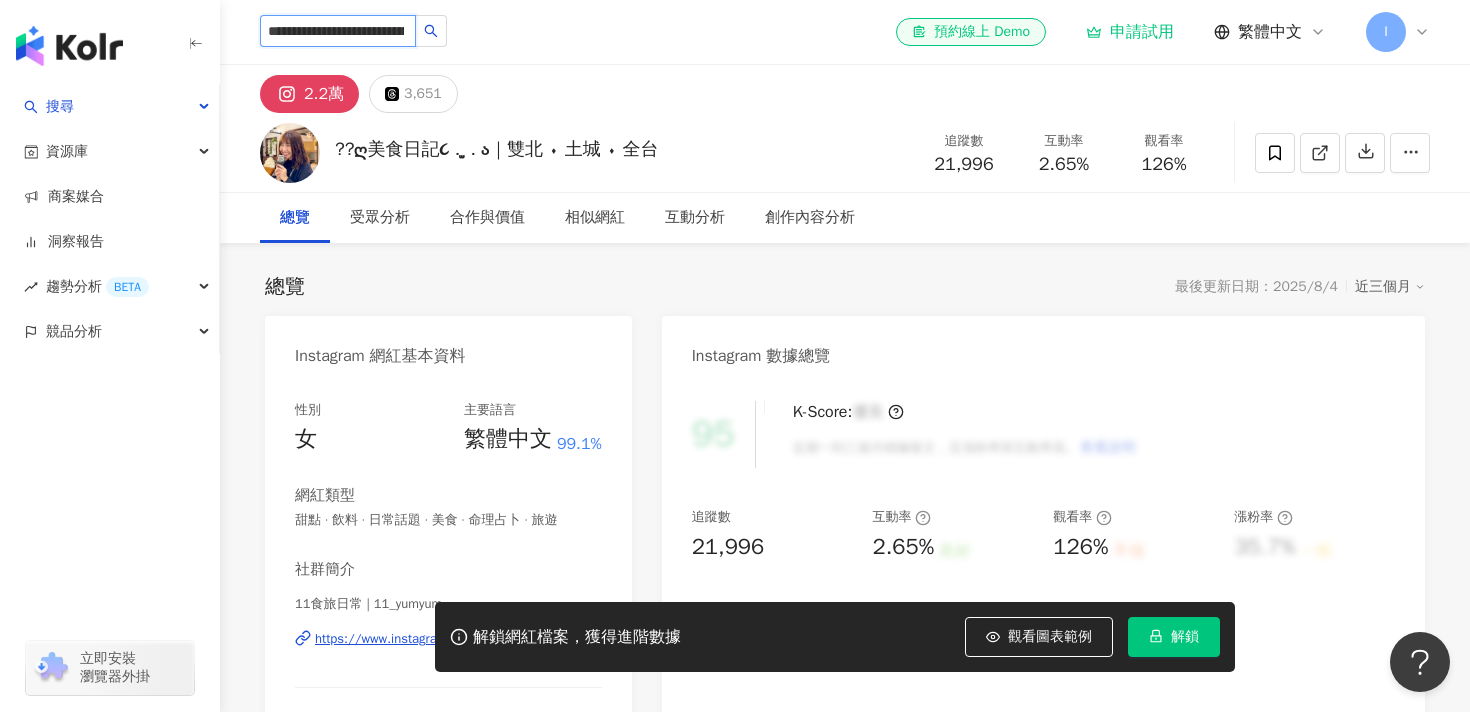 scroll, scrollTop: 0, scrollLeft: 128, axis: horizontal 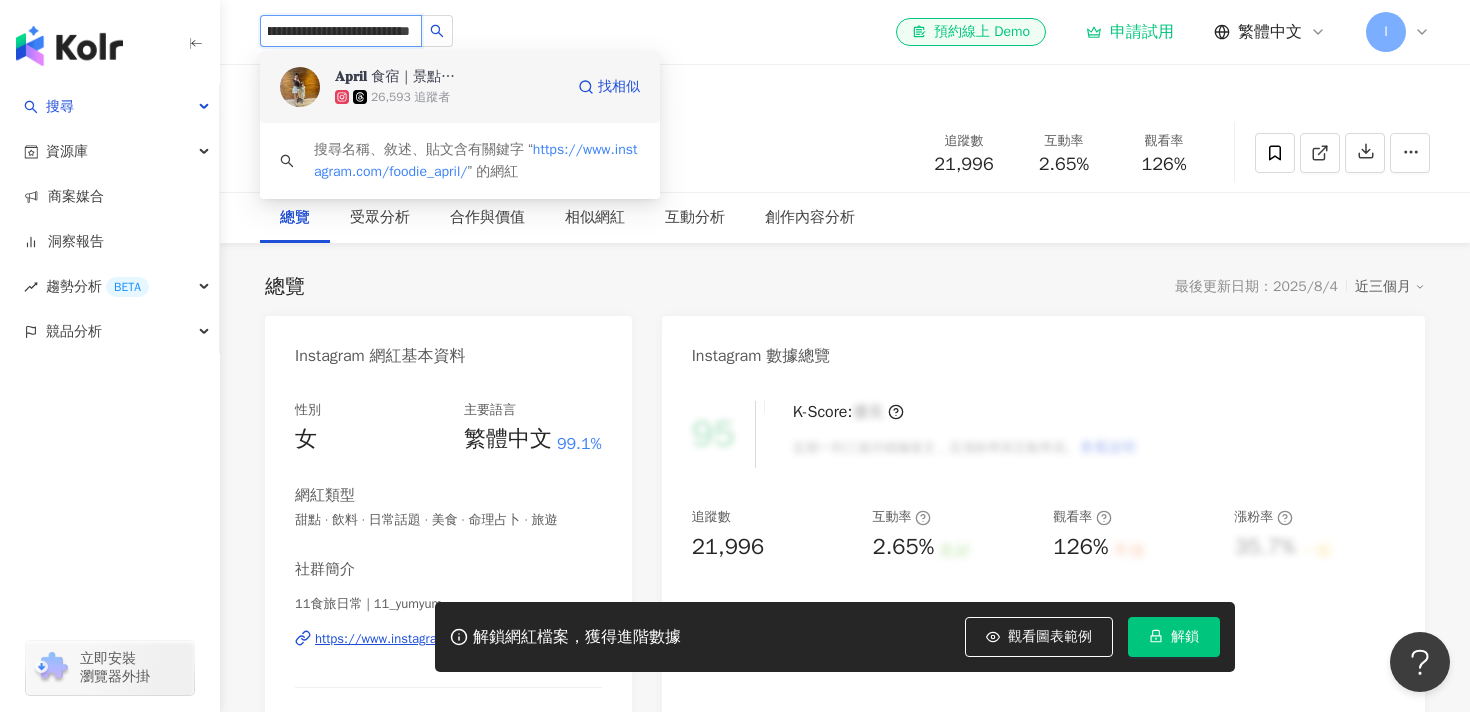 click on "26,593   追蹤者" at bounding box center [410, 97] 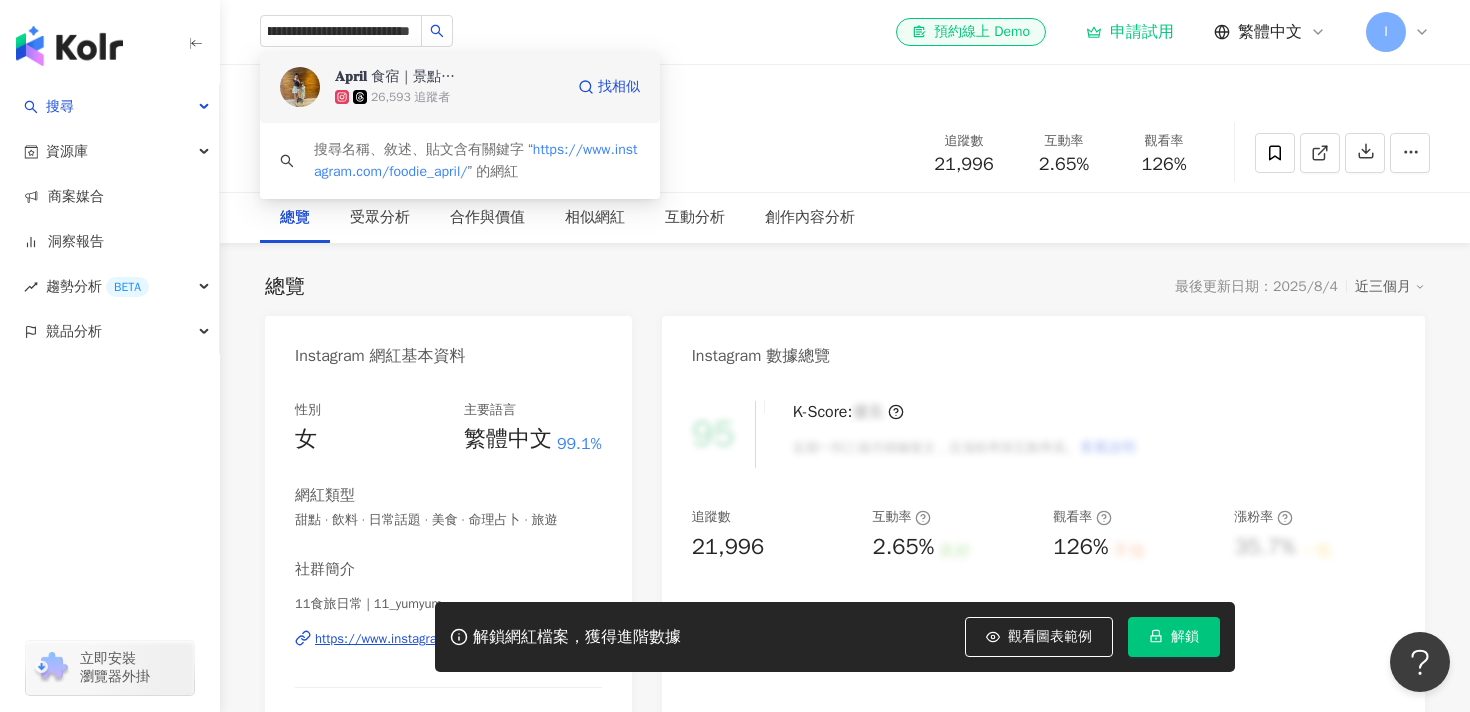 type 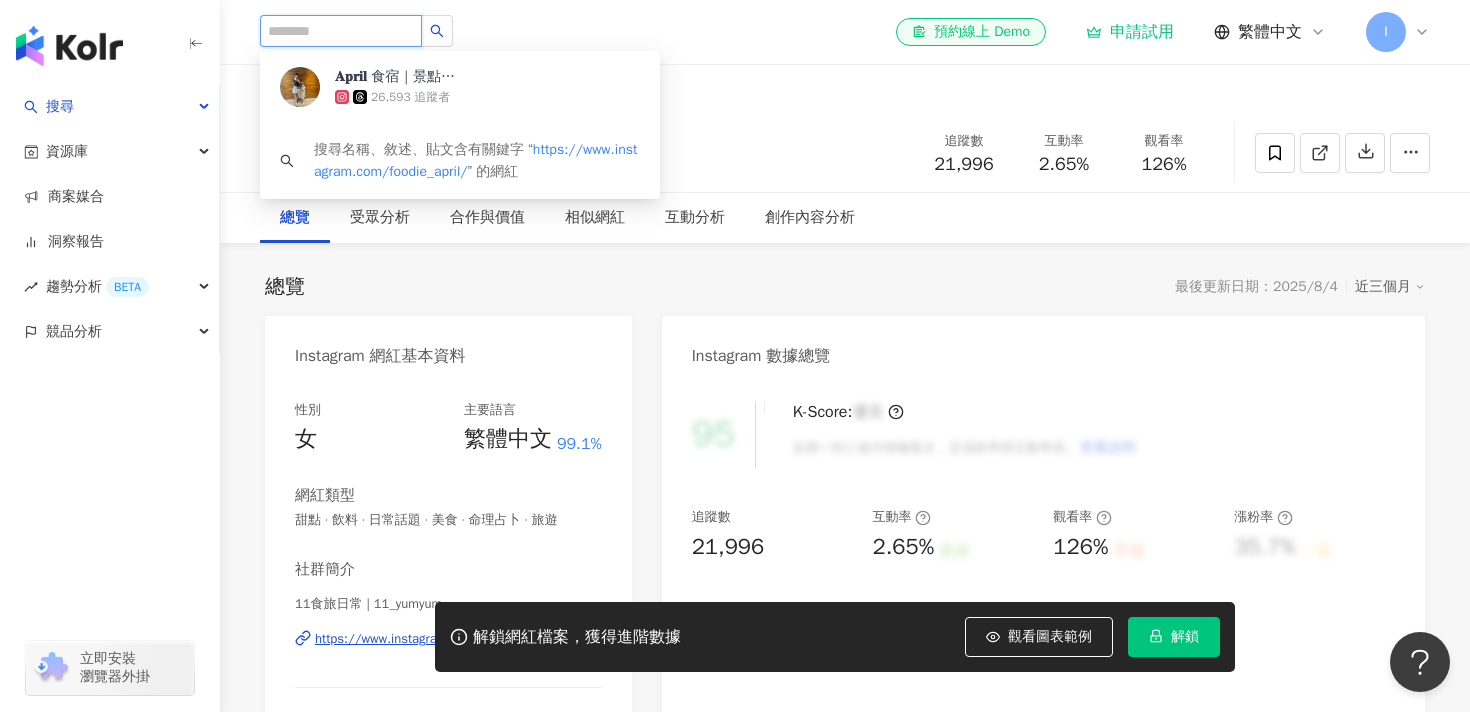 scroll, scrollTop: 0, scrollLeft: 0, axis: both 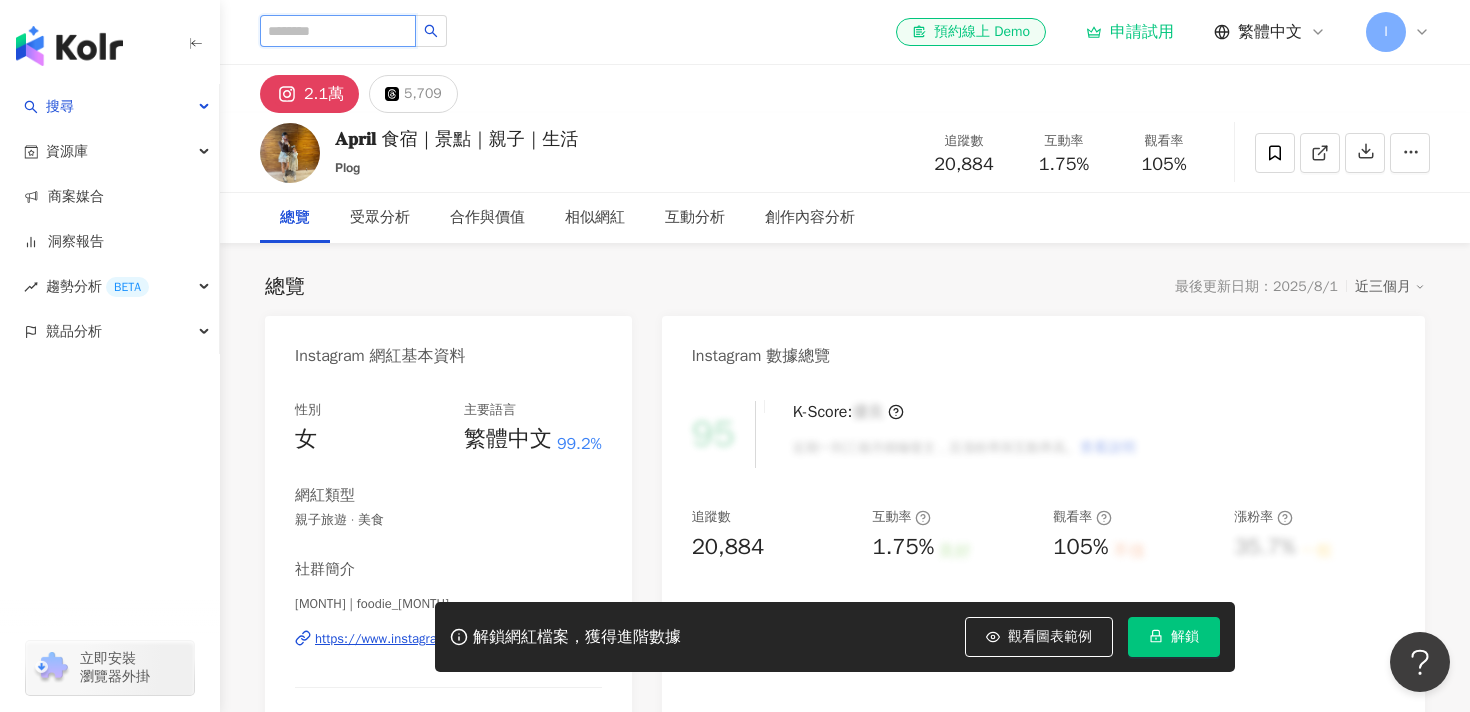 click at bounding box center [338, 31] 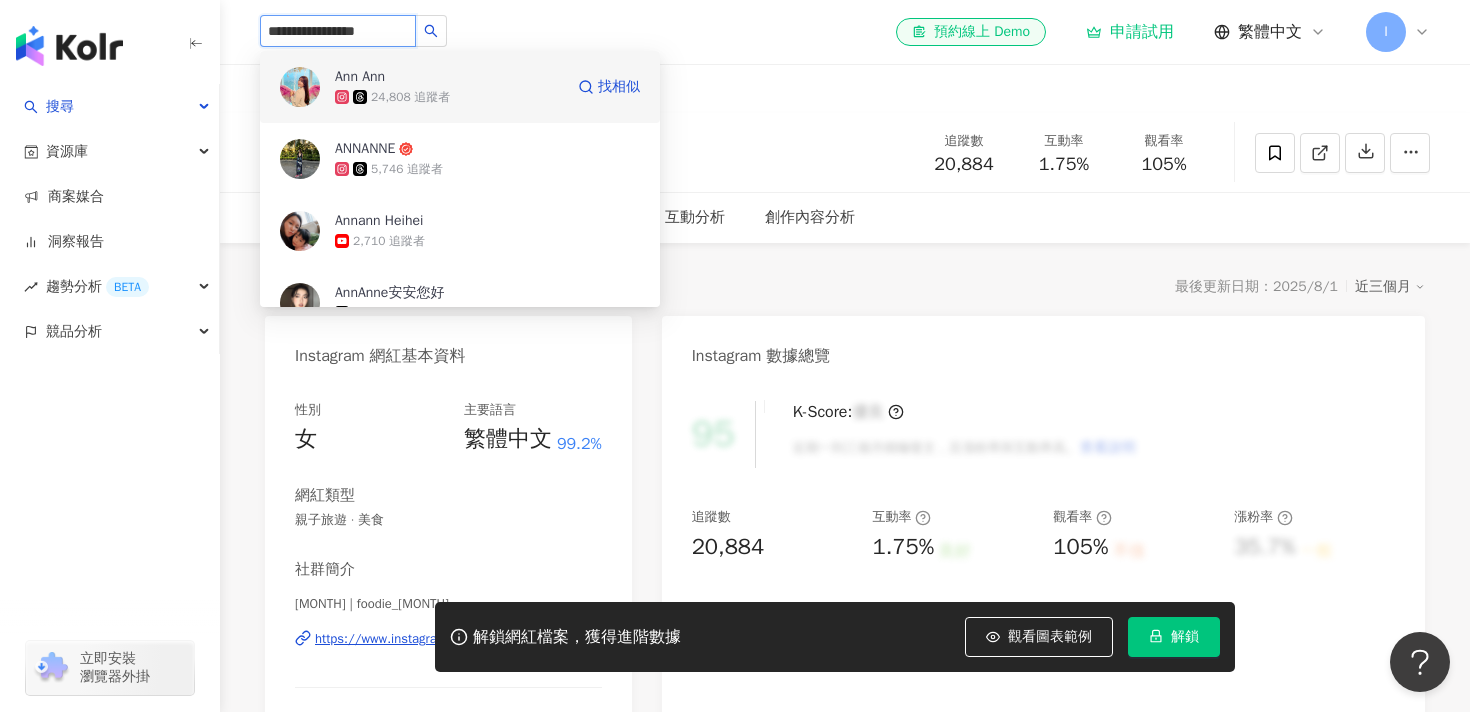 click on "24,808   追蹤者" at bounding box center [449, 97] 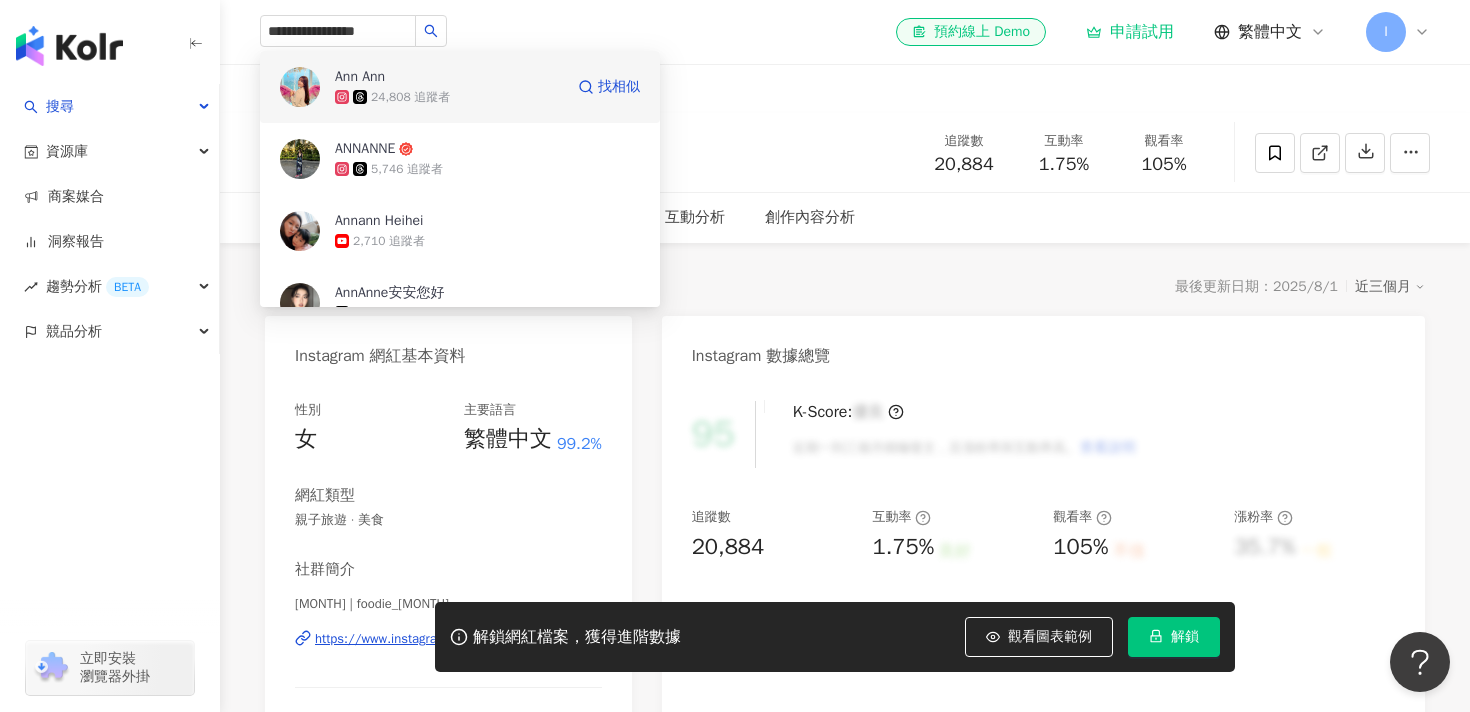 type 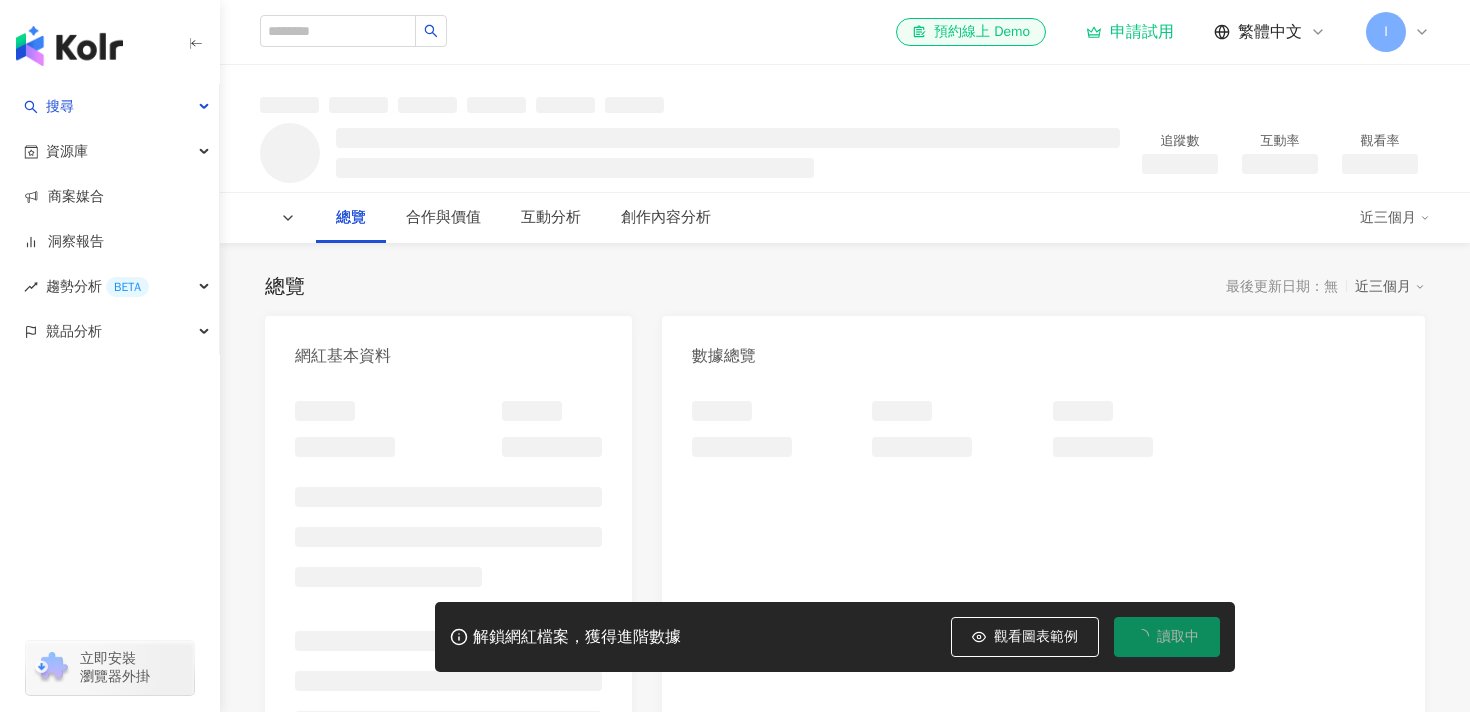 scroll, scrollTop: 0, scrollLeft: 0, axis: both 